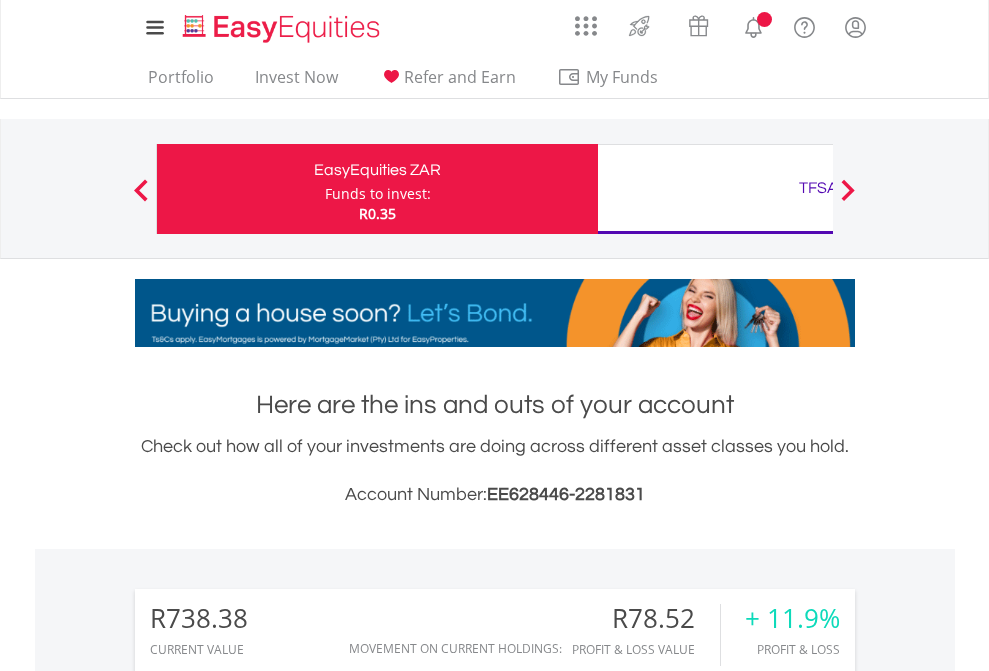 scroll, scrollTop: 0, scrollLeft: 0, axis: both 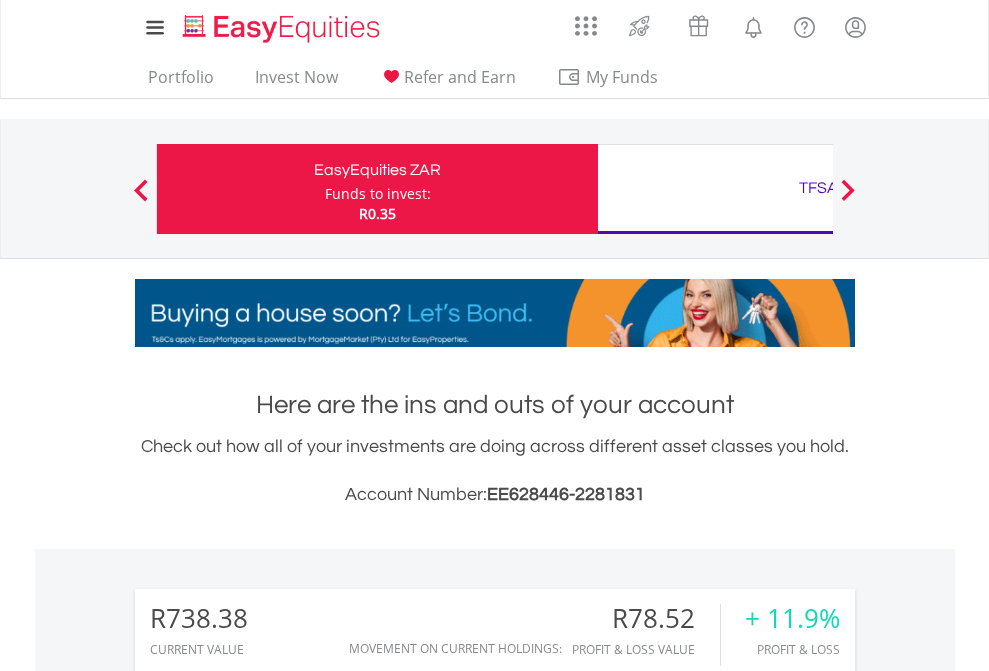 click on "Funds to invest:" at bounding box center (378, 194) 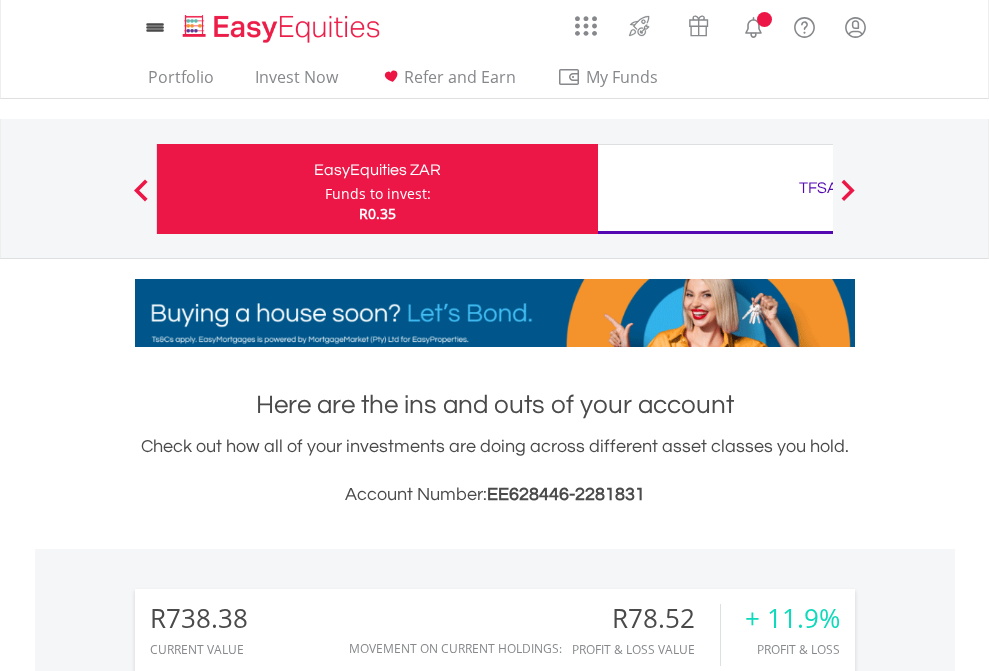 scroll, scrollTop: 0, scrollLeft: 0, axis: both 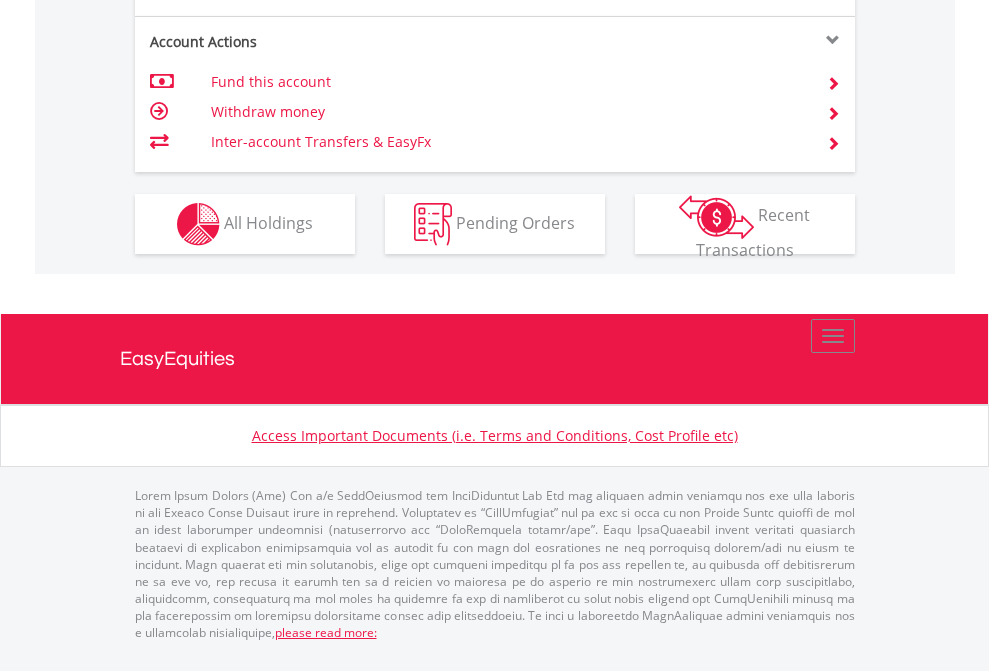 click on "Investment types" at bounding box center (706, -337) 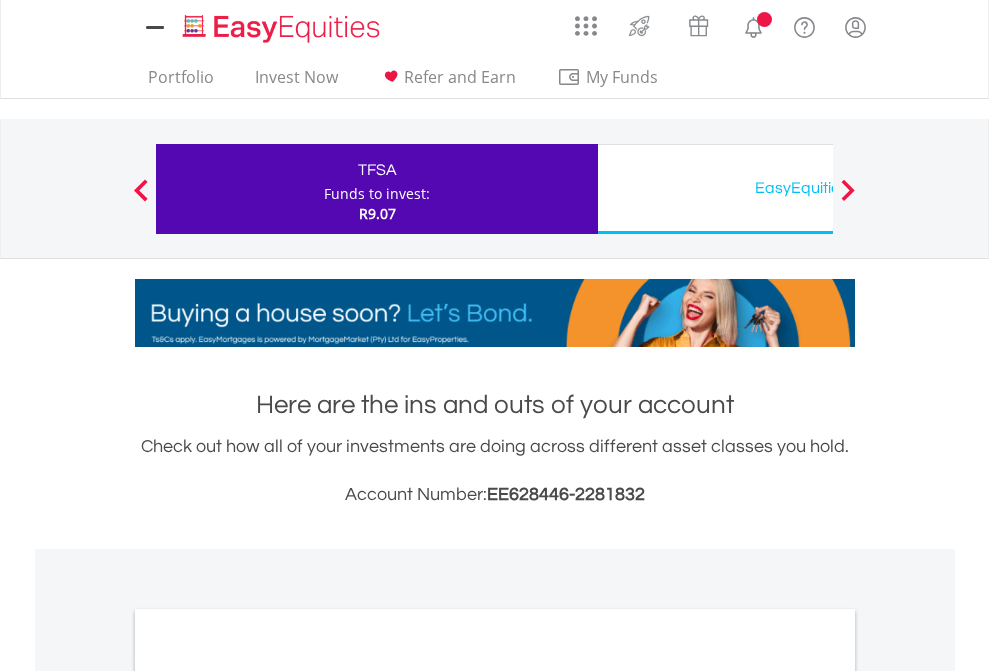 scroll, scrollTop: 0, scrollLeft: 0, axis: both 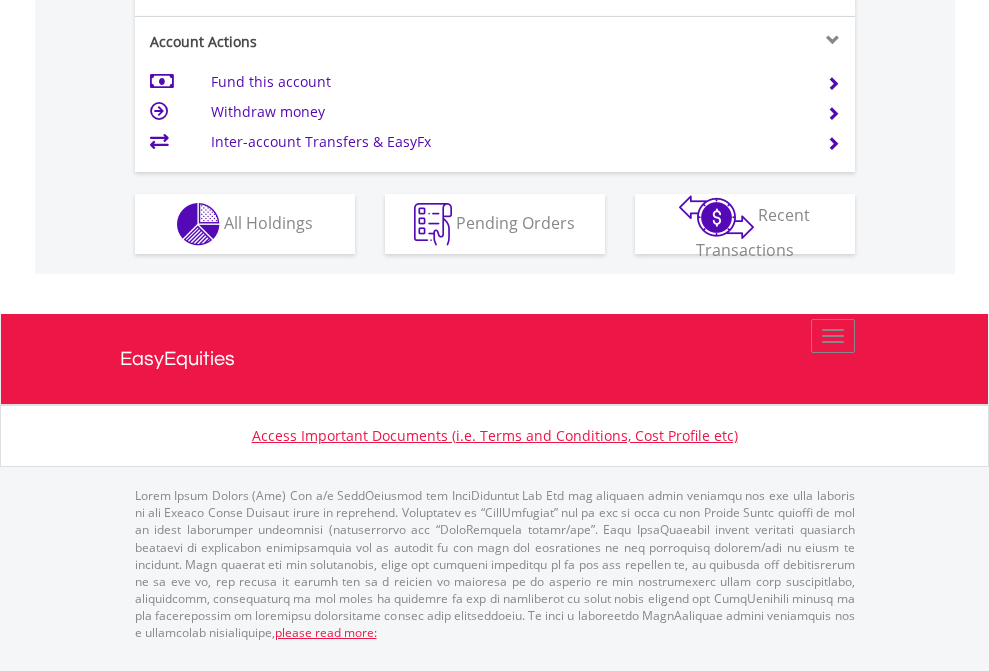 click on "Investment types" at bounding box center (706, -337) 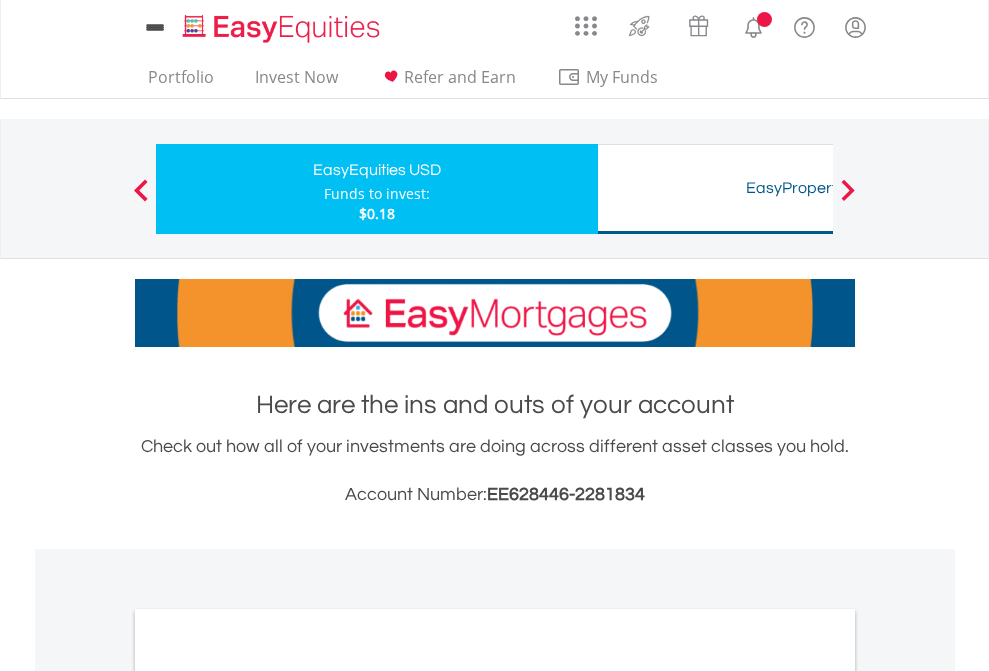 scroll, scrollTop: 0, scrollLeft: 0, axis: both 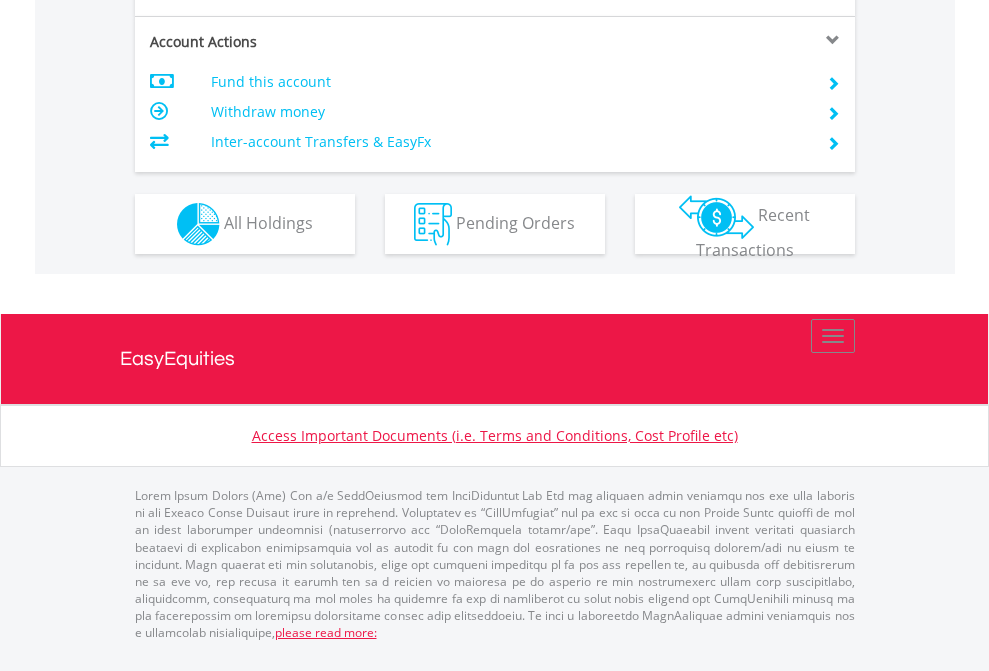 click on "Investment types" at bounding box center [706, -337] 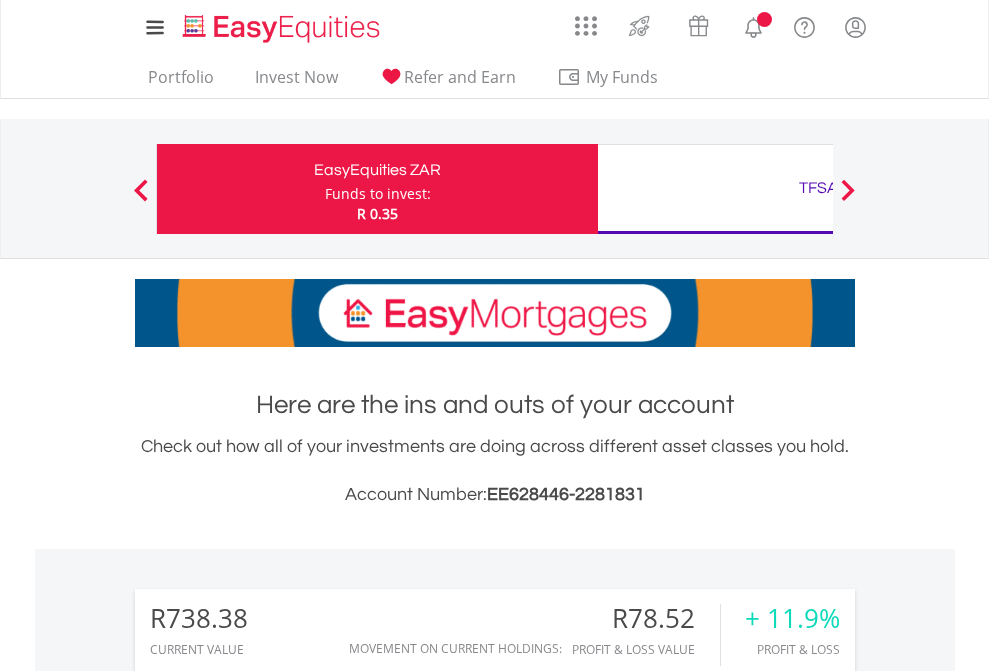 scroll, scrollTop: 0, scrollLeft: 0, axis: both 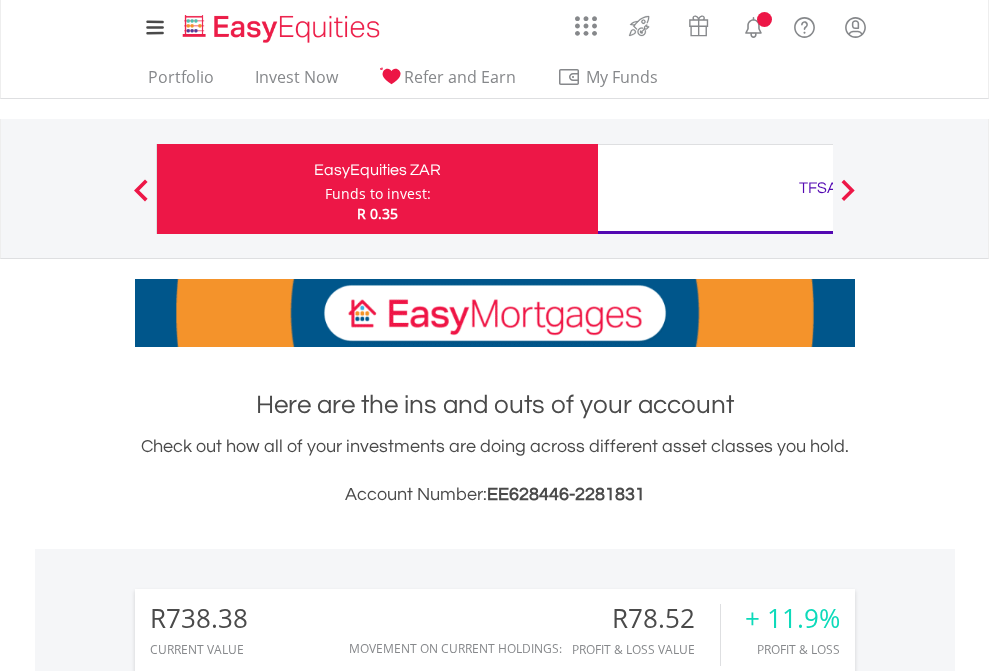 click on "All Holdings" at bounding box center [268, 1586] 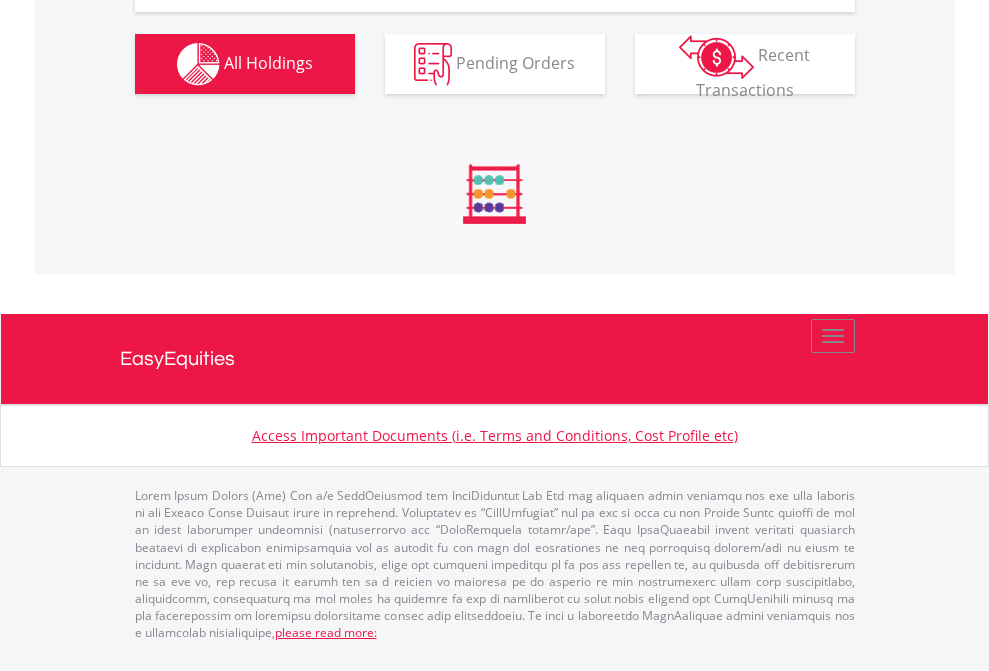 scroll, scrollTop: 2344, scrollLeft: 0, axis: vertical 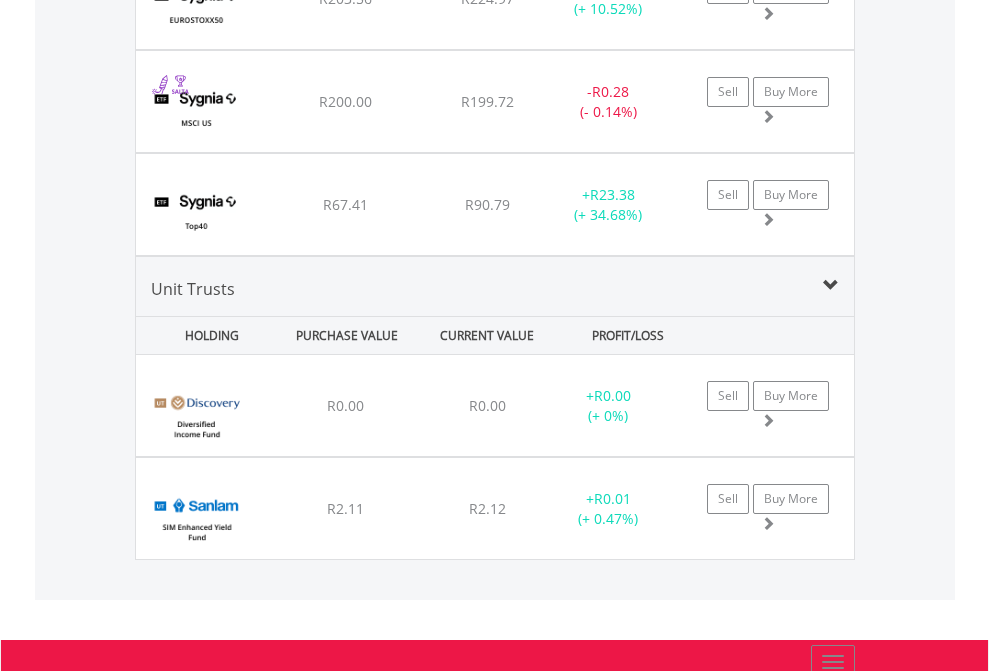 click on "TFSA" at bounding box center [818, -2156] 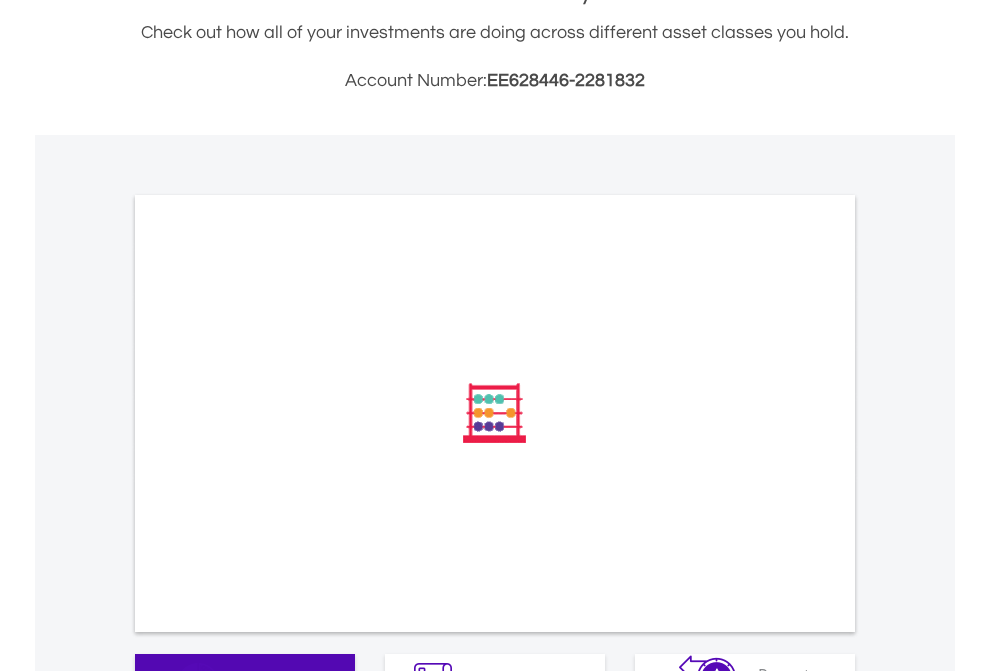 click on "All Holdings" at bounding box center (268, 682) 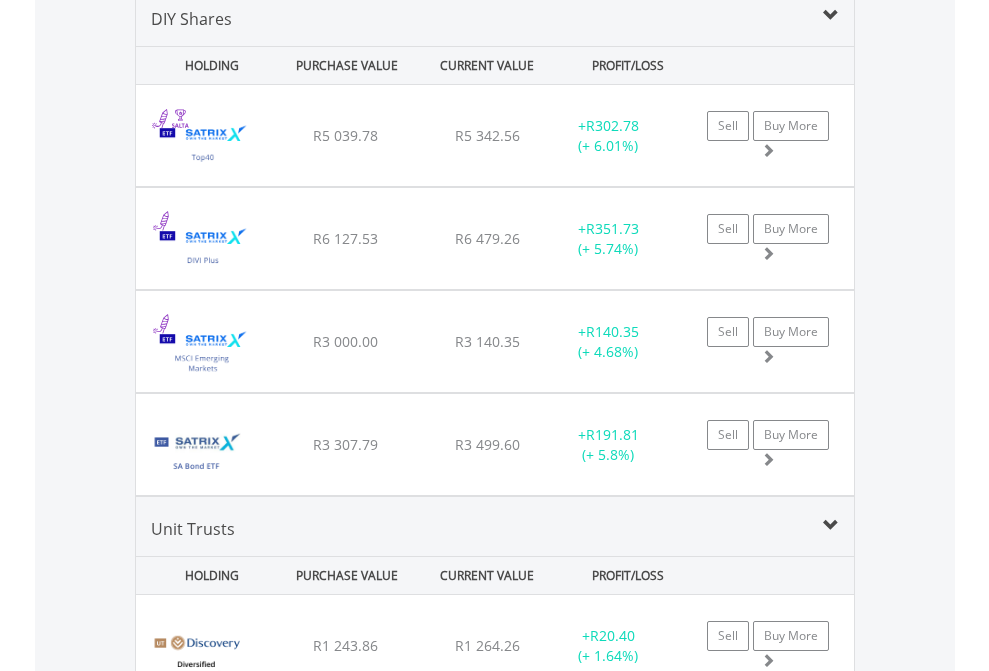 scroll, scrollTop: 1933, scrollLeft: 0, axis: vertical 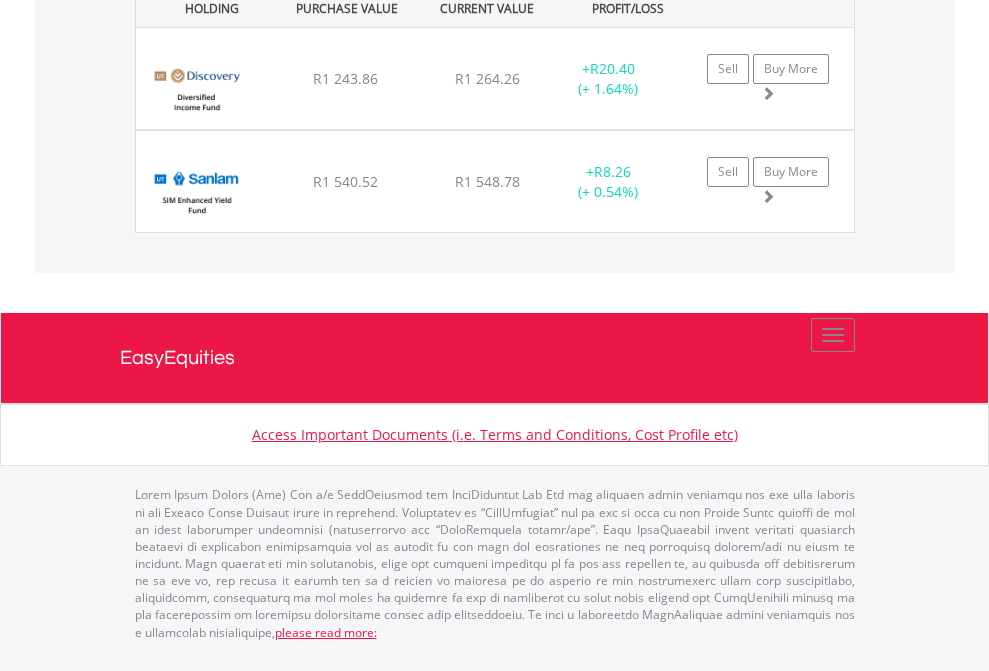 click on "EasyEquities USD" at bounding box center (818, -2031) 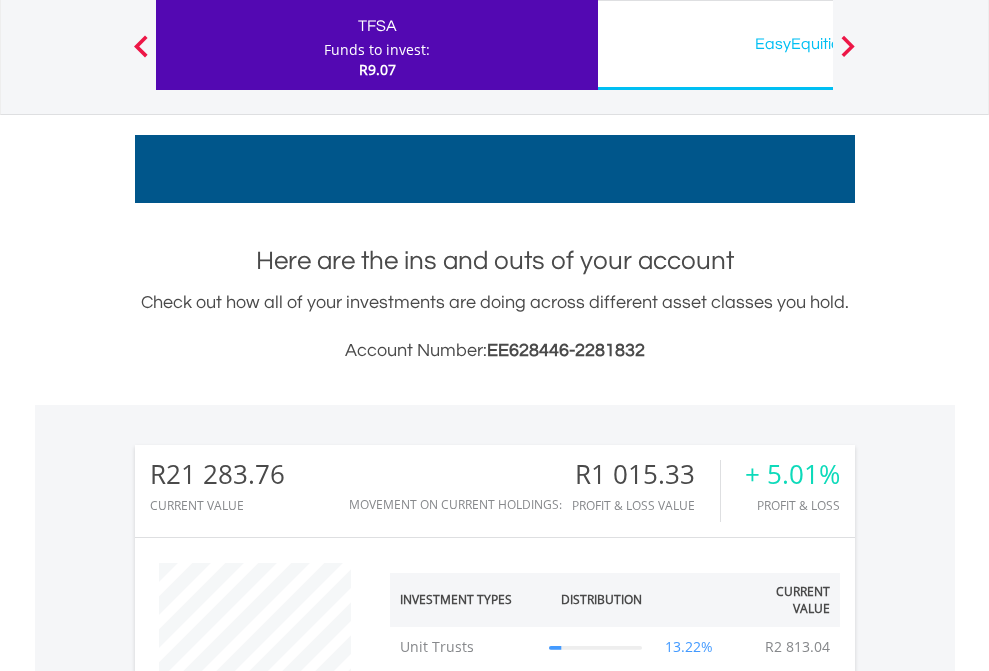 scroll, scrollTop: 999808, scrollLeft: 999687, axis: both 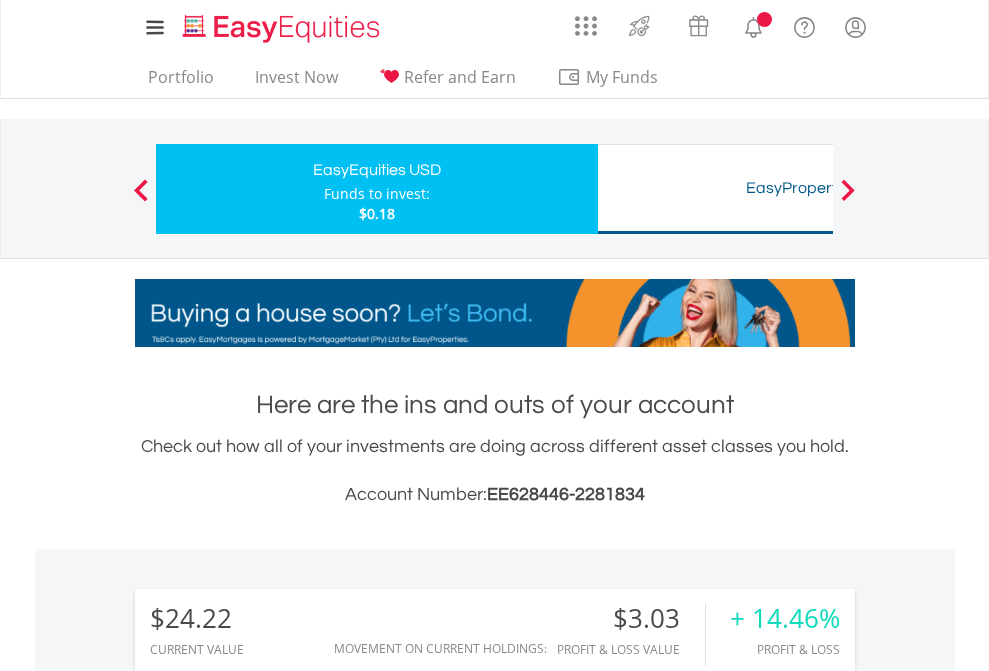 click on "All Holdings" at bounding box center [268, 1506] 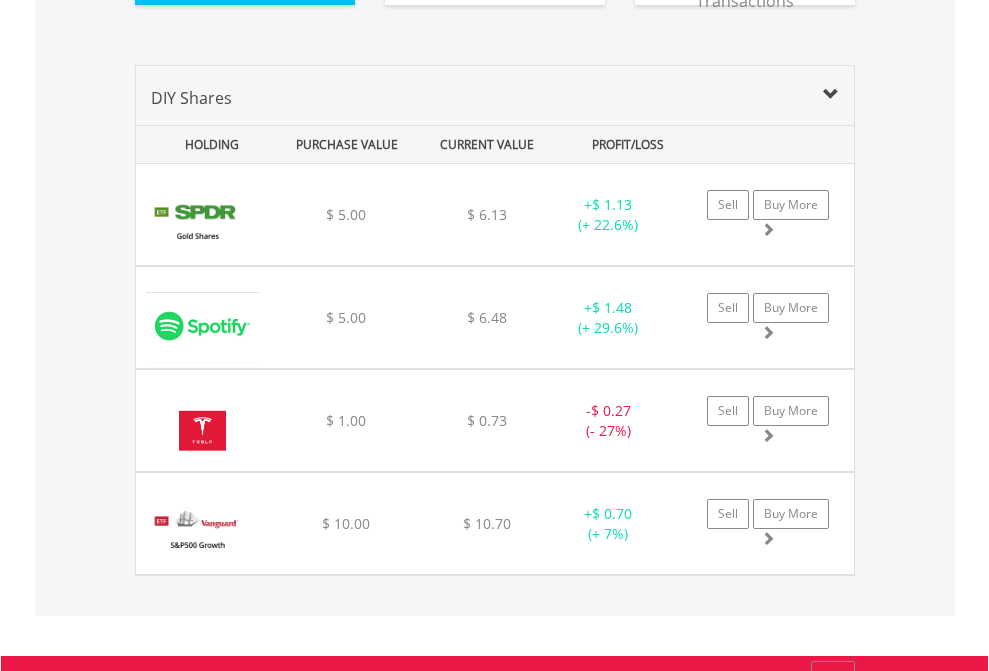 scroll, scrollTop: 2264, scrollLeft: 0, axis: vertical 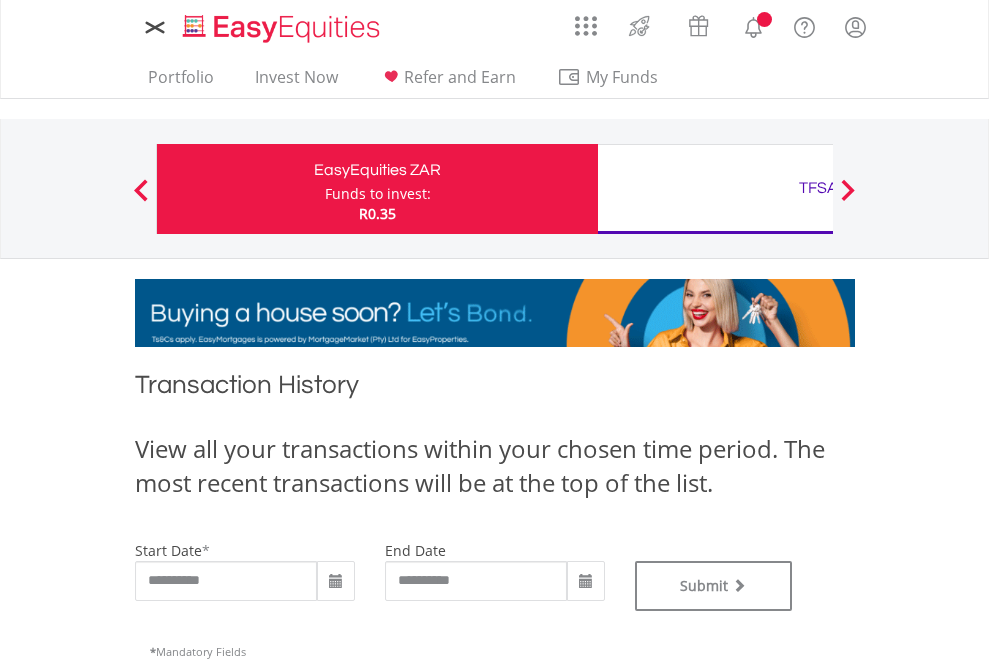type on "**********" 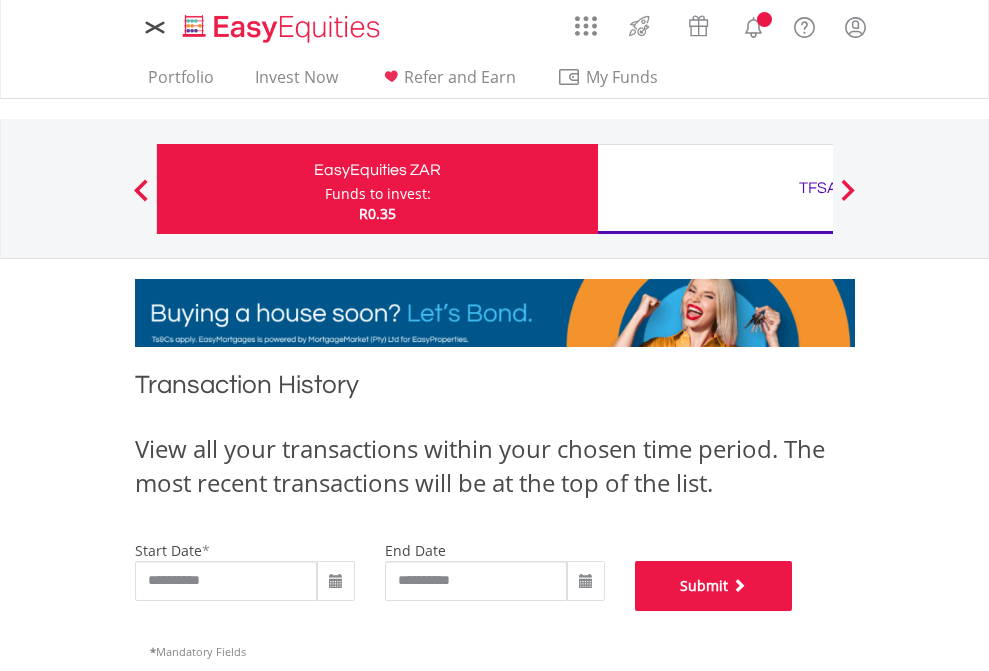 click on "Submit" at bounding box center [714, 586] 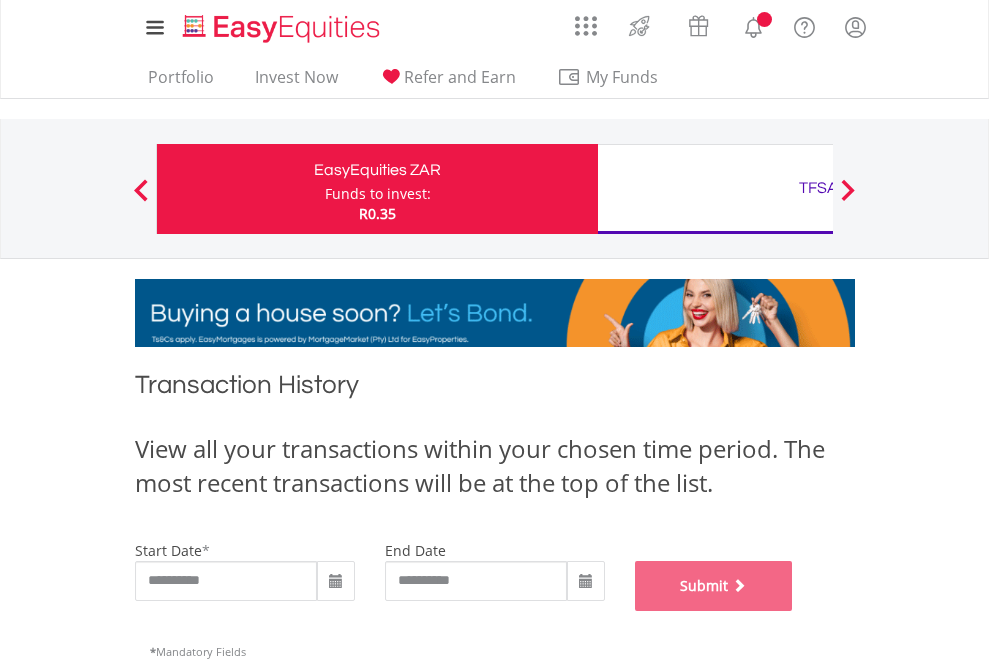 scroll, scrollTop: 811, scrollLeft: 0, axis: vertical 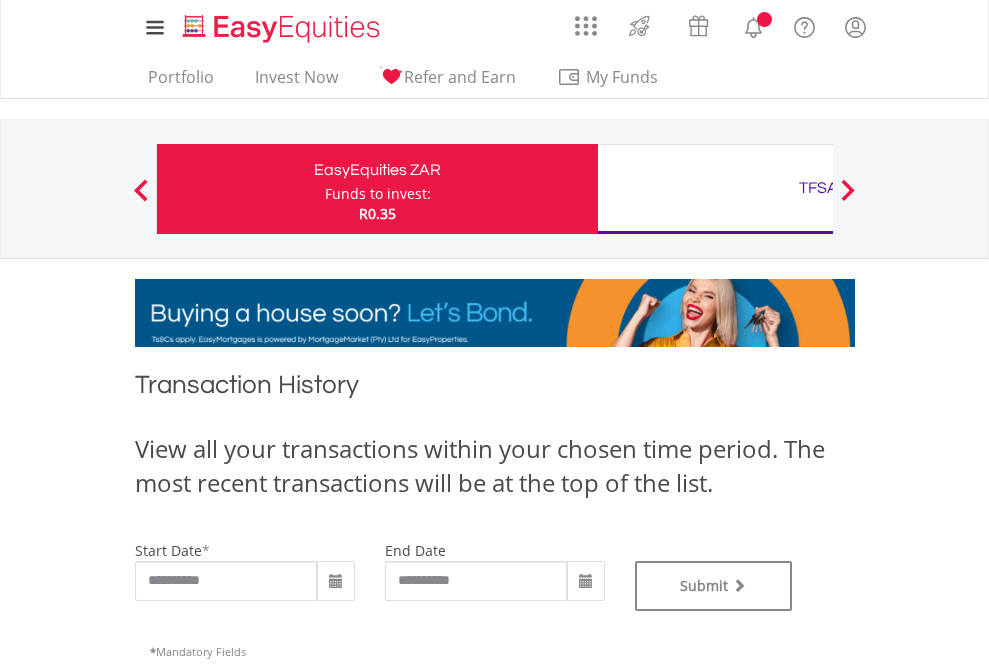 click on "TFSA" at bounding box center [818, 188] 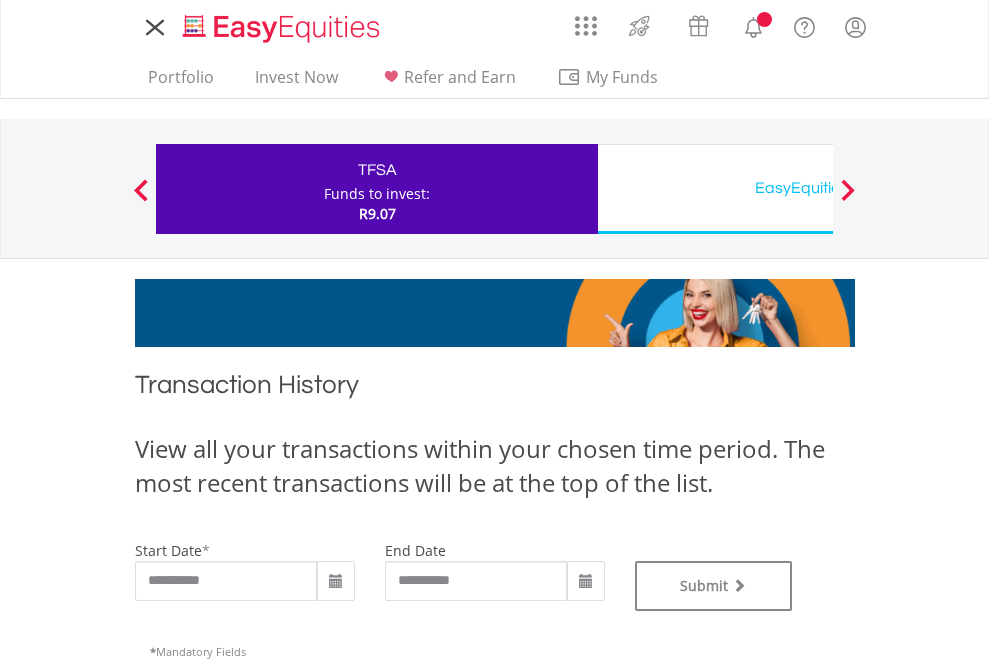 scroll, scrollTop: 0, scrollLeft: 0, axis: both 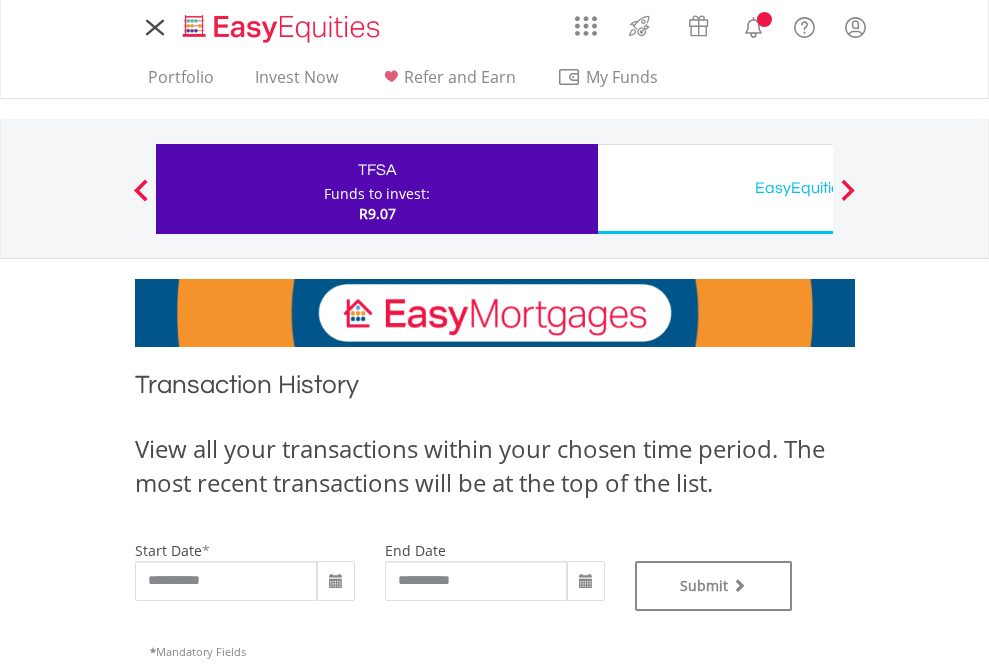 type on "**********" 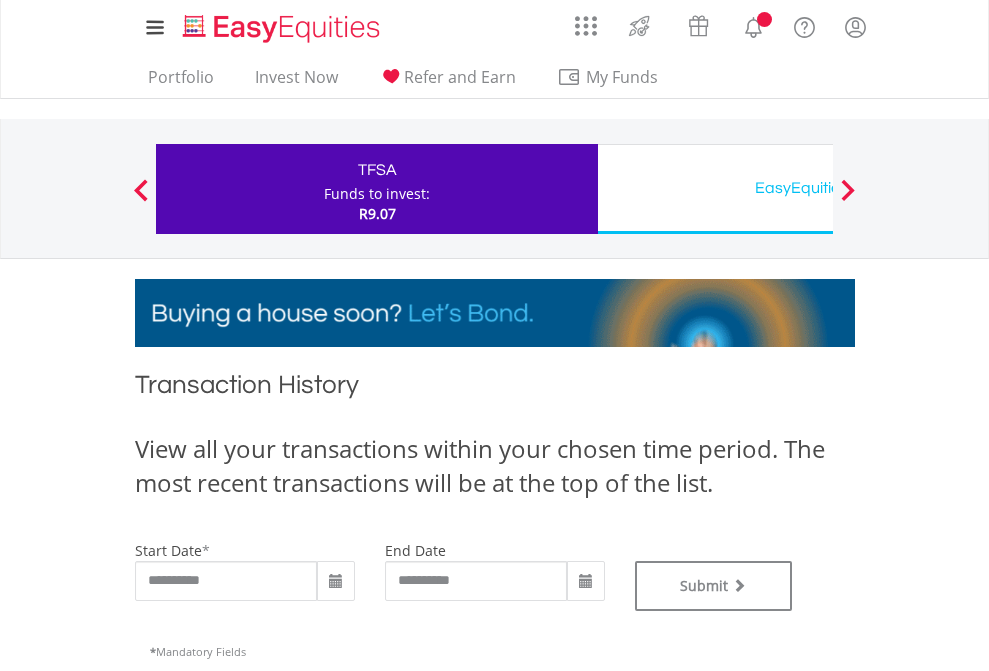 type on "**********" 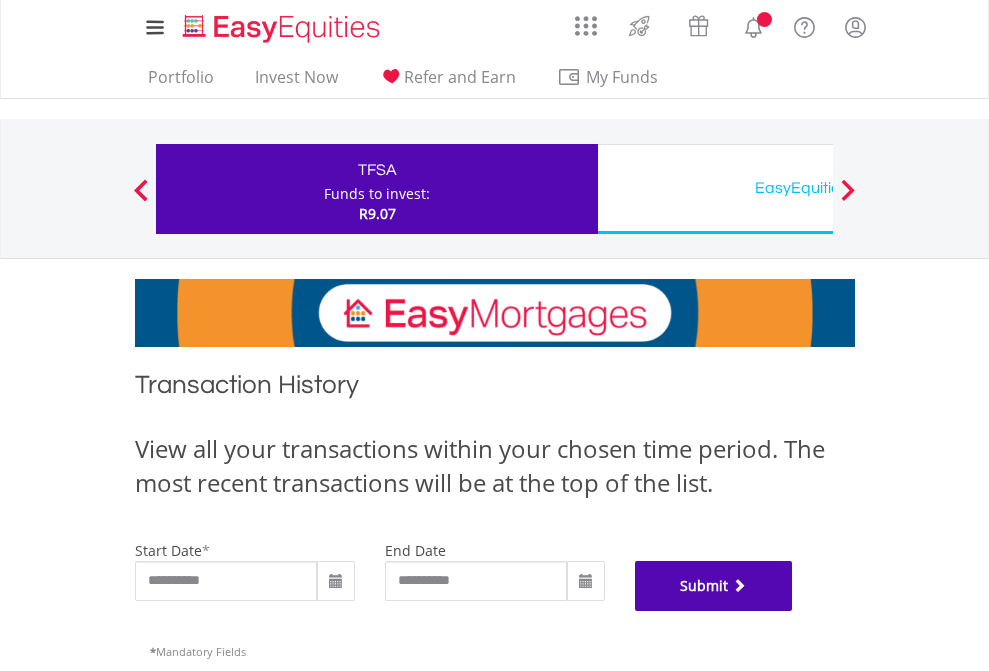 click on "Submit" at bounding box center (714, 586) 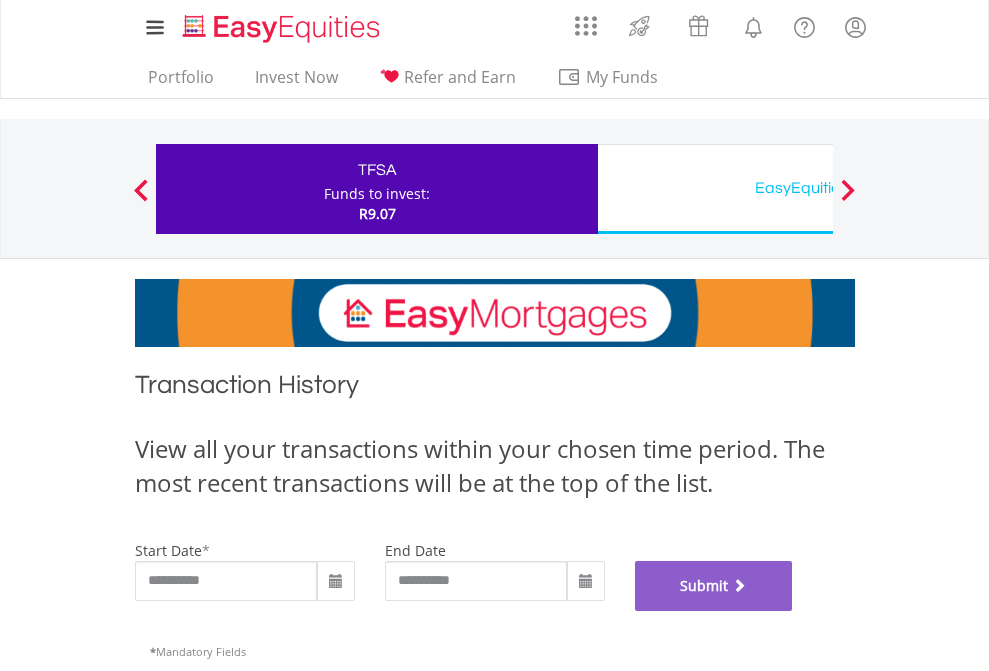 scroll, scrollTop: 811, scrollLeft: 0, axis: vertical 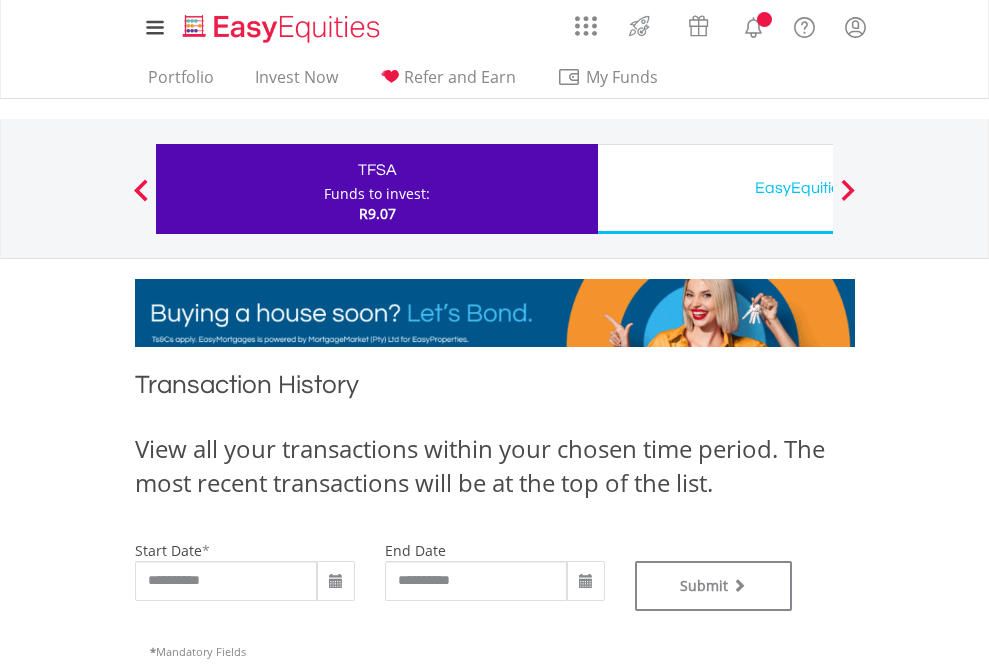 click on "EasyEquities USD" at bounding box center [818, 188] 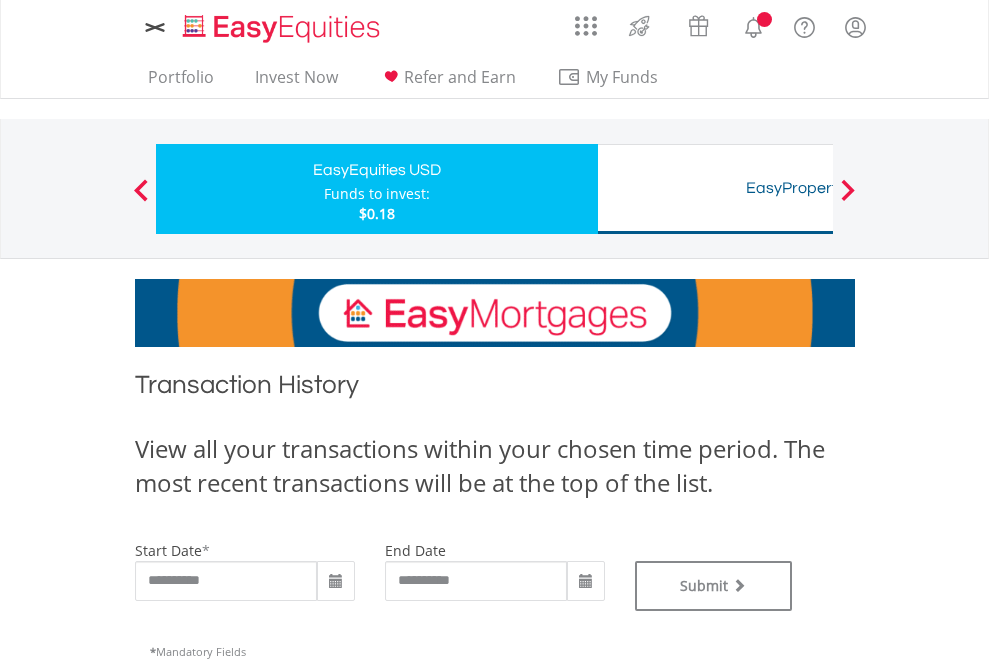 scroll, scrollTop: 0, scrollLeft: 0, axis: both 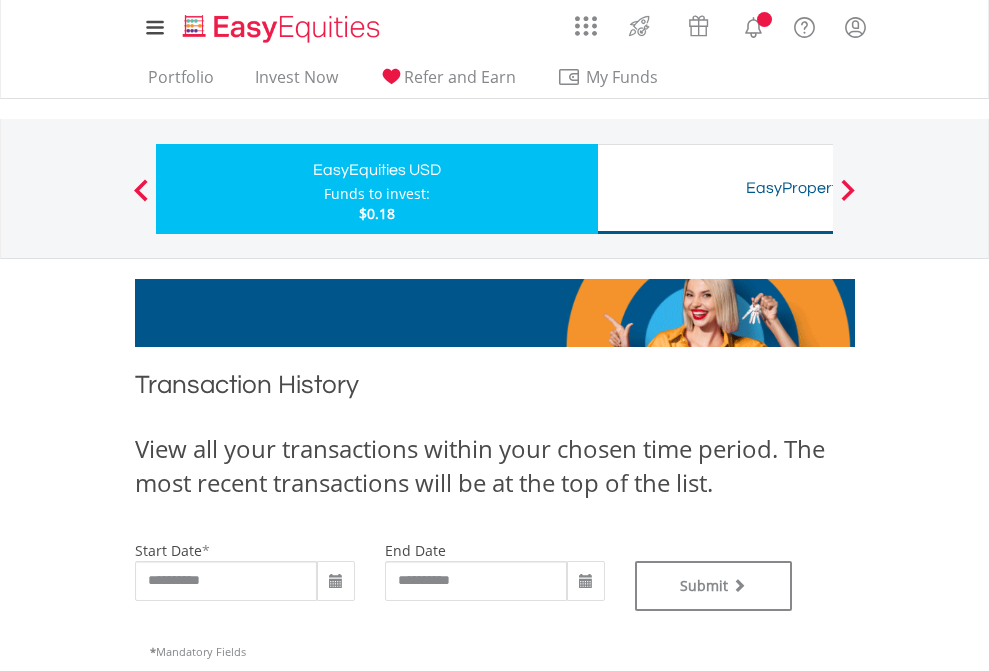 type on "**********" 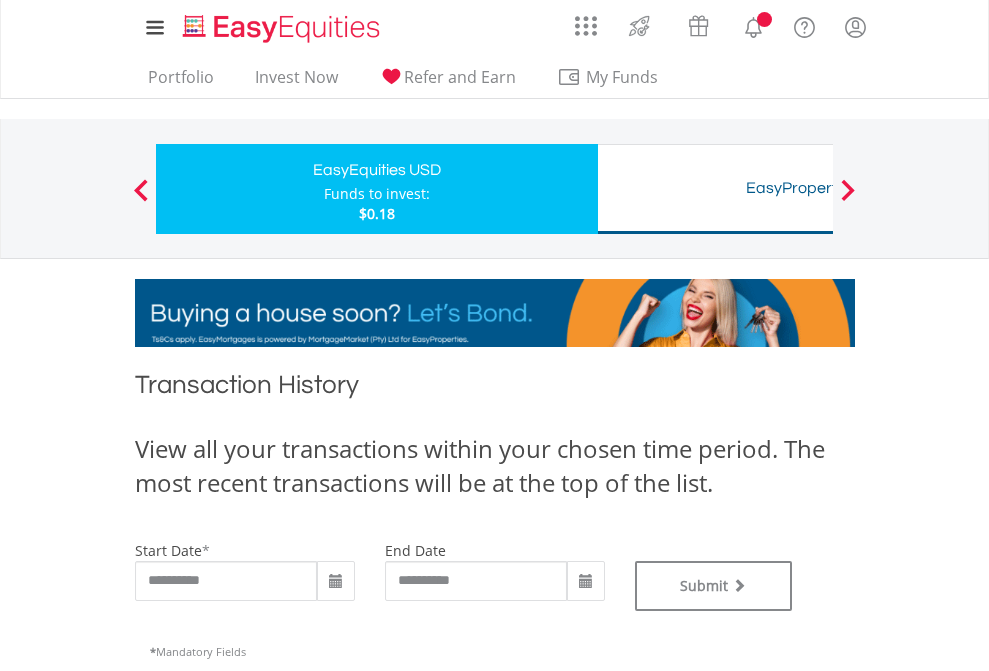 type on "**********" 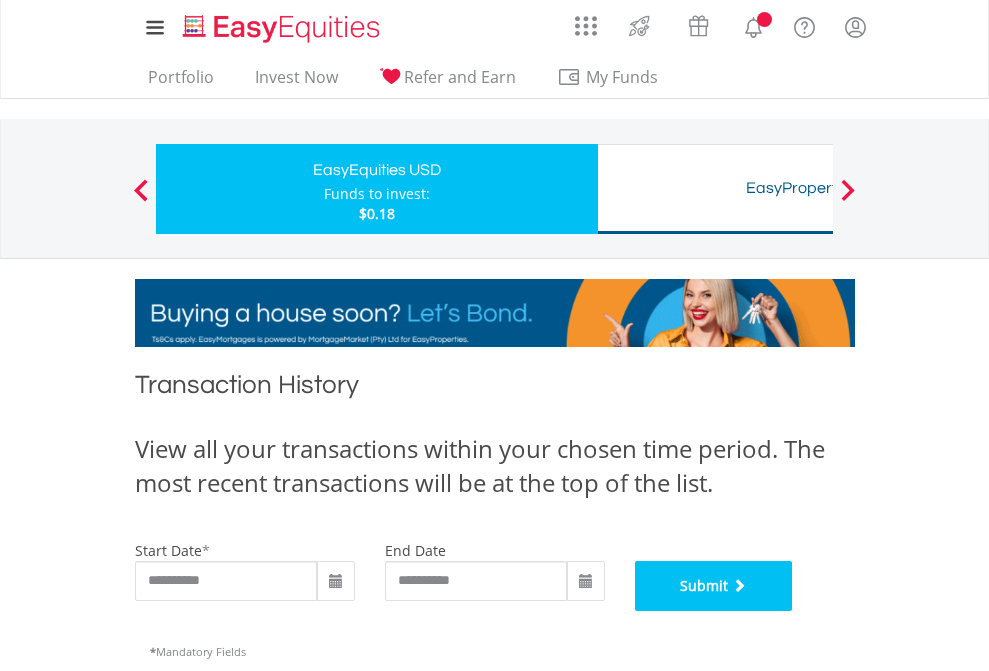 click on "Submit" at bounding box center [714, 586] 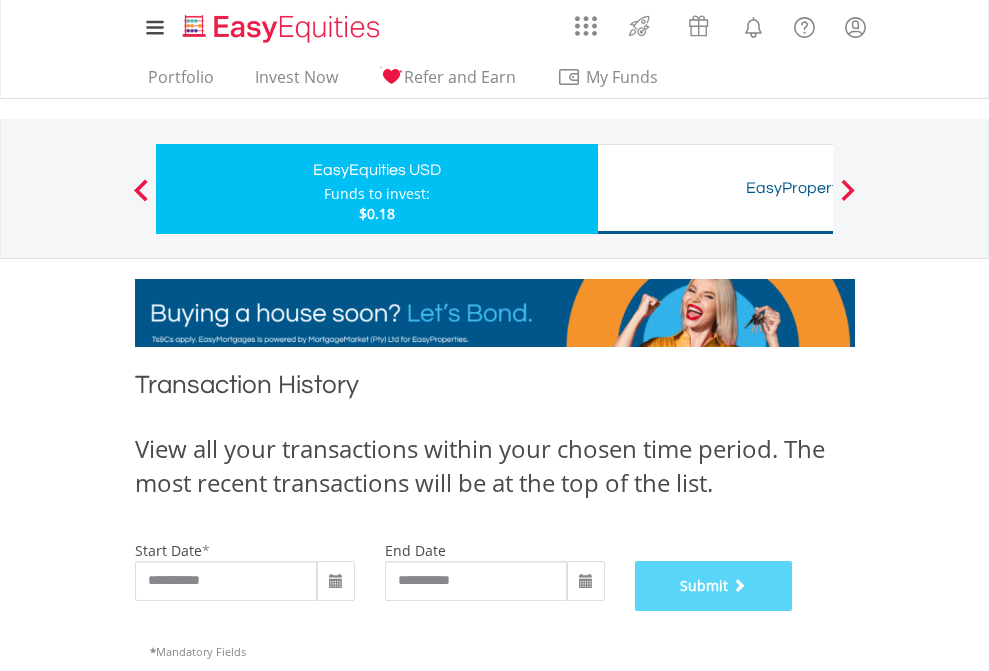 scroll, scrollTop: 811, scrollLeft: 0, axis: vertical 